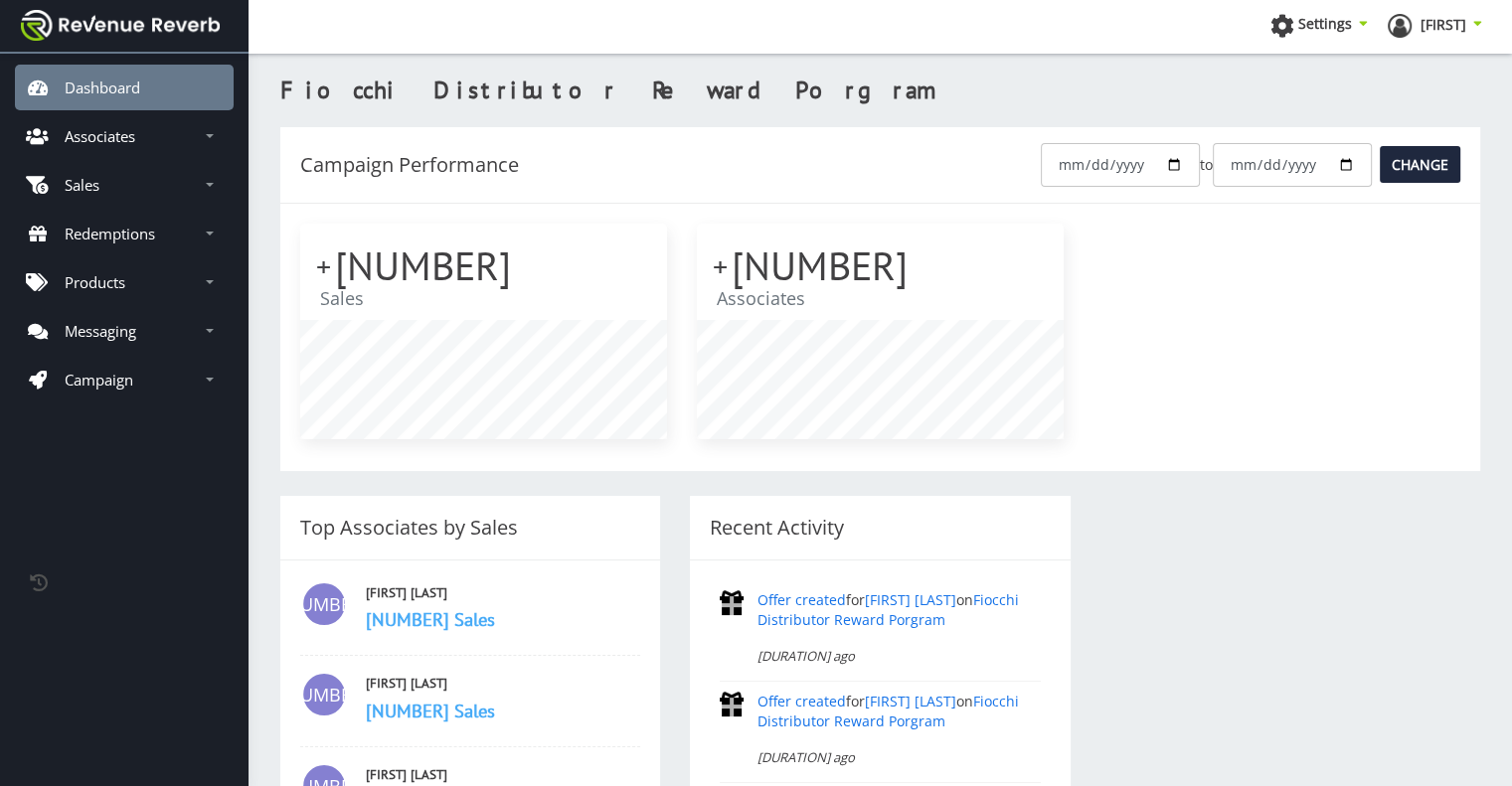 scroll, scrollTop: 0, scrollLeft: 0, axis: both 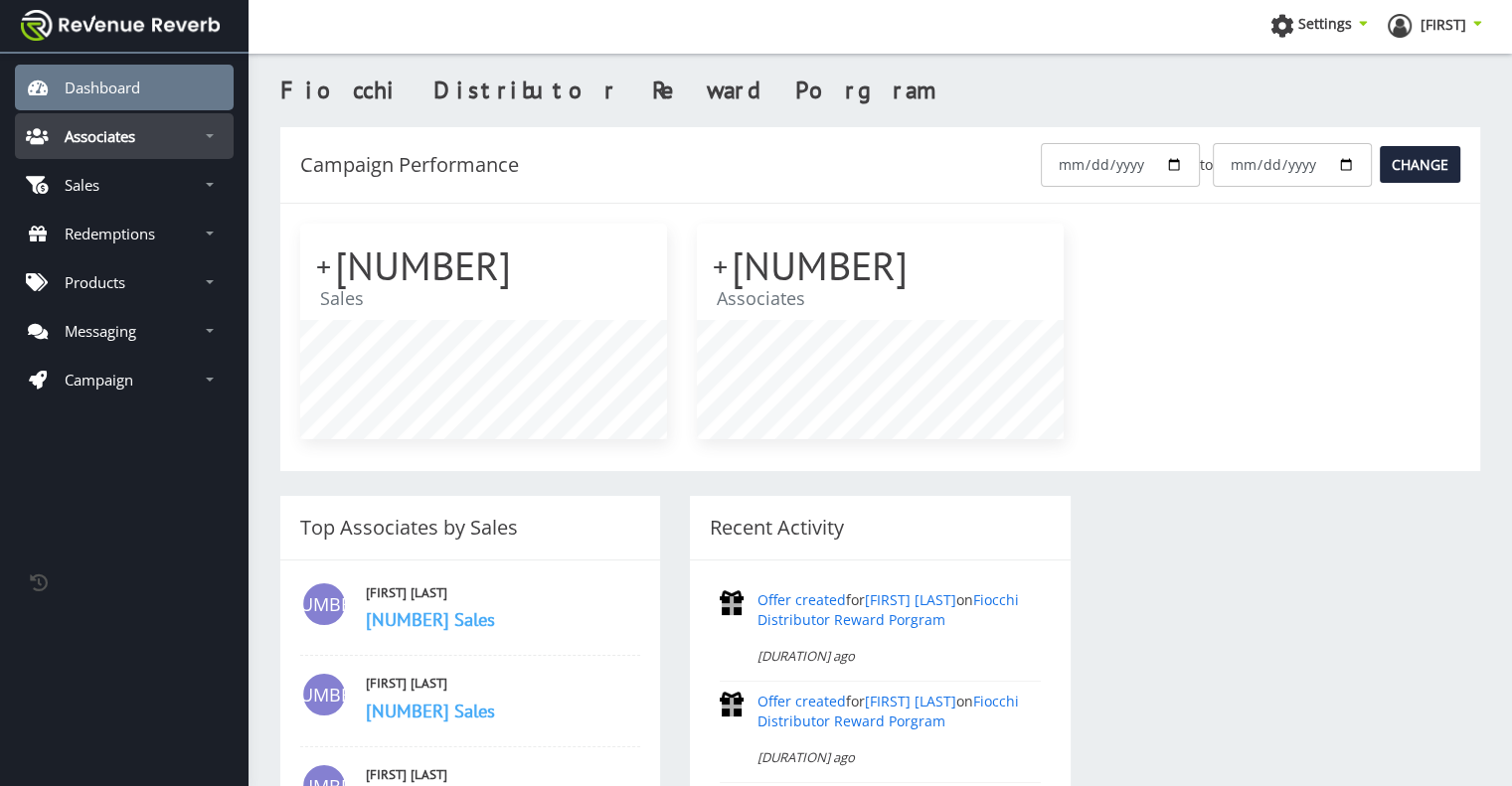 click on "Associates" at bounding box center [124, 136] 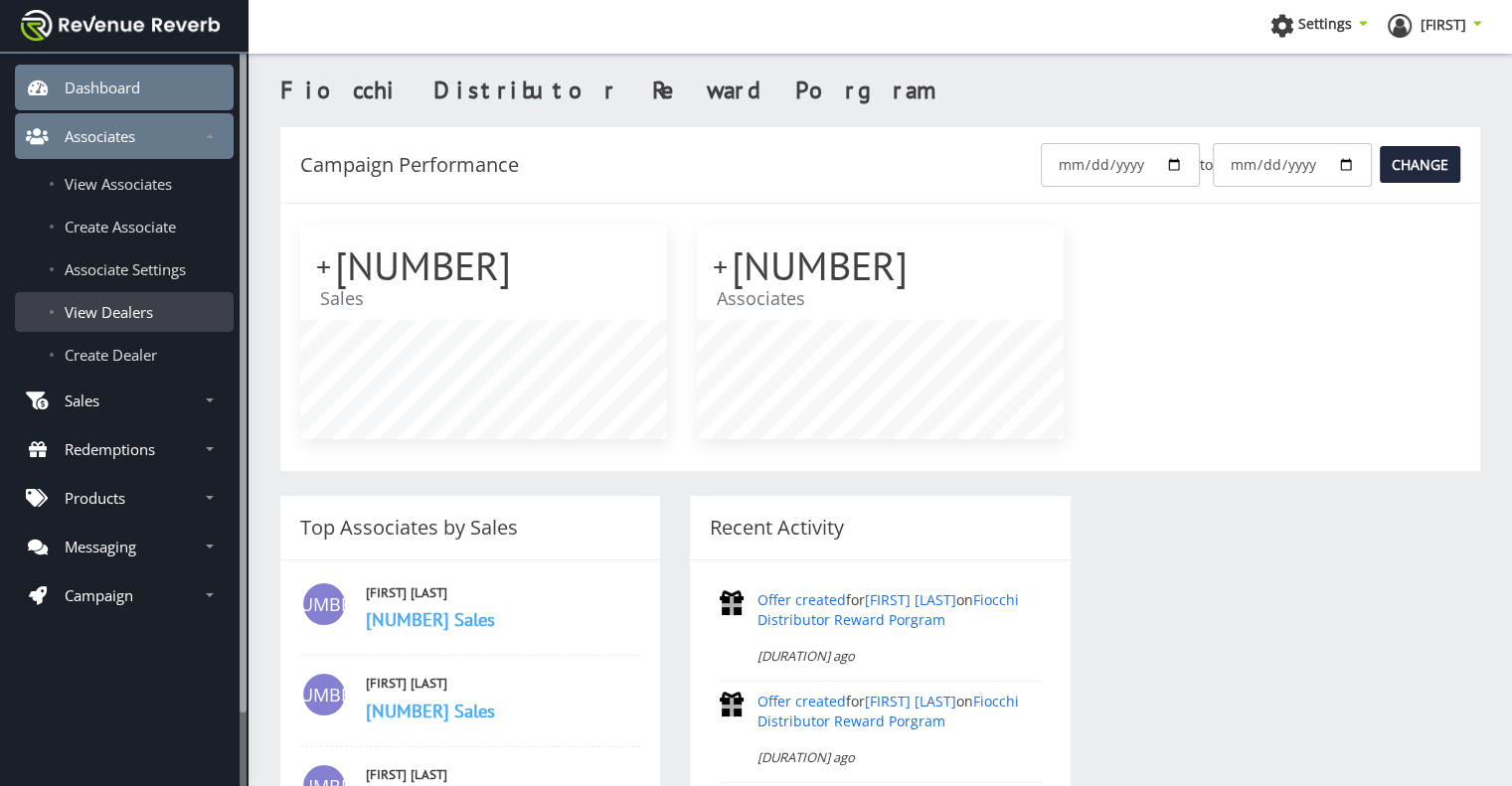 click on "View Dealers" at bounding box center (124, 312) 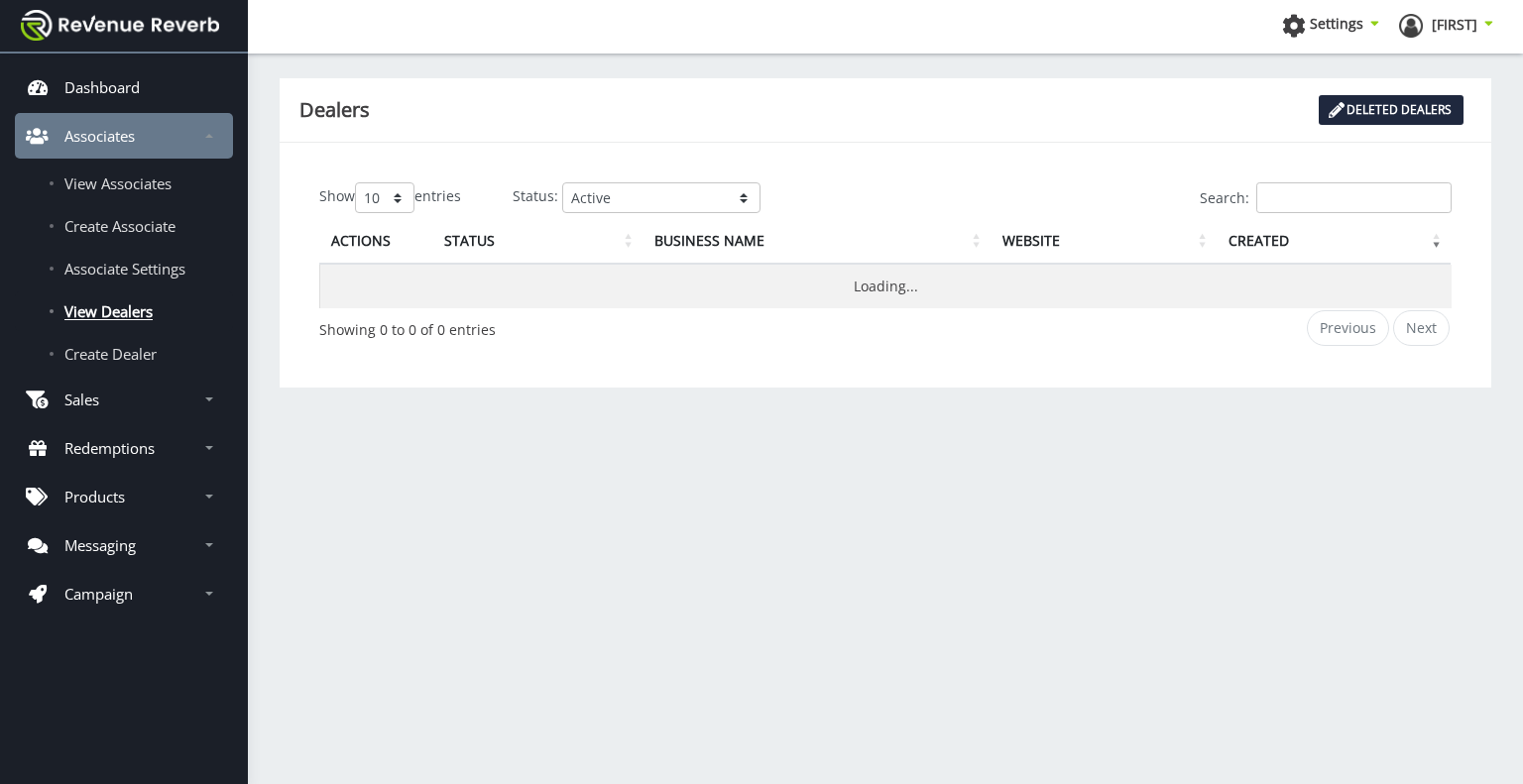scroll, scrollTop: 0, scrollLeft: 0, axis: both 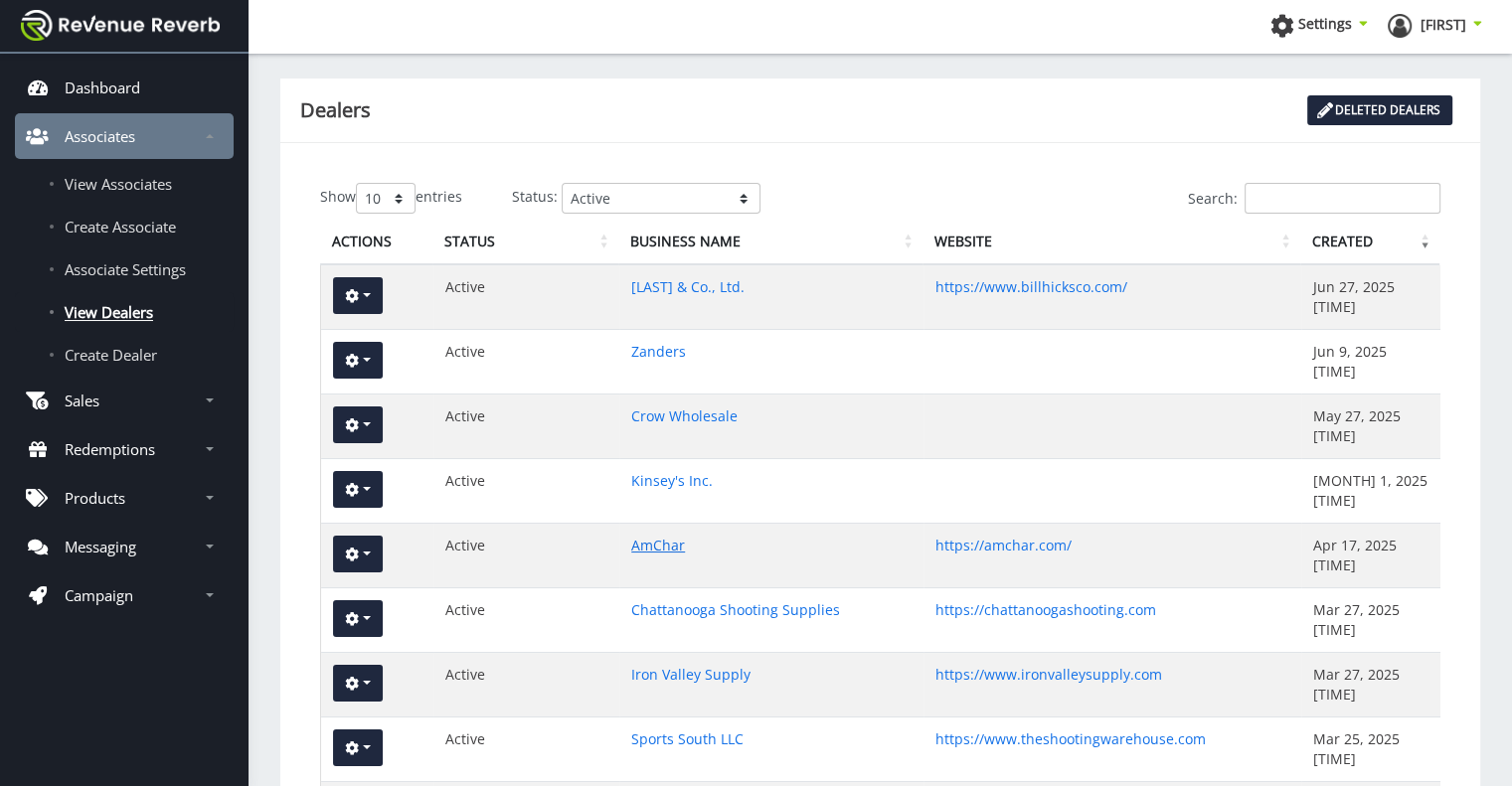 click on "AmChar" at bounding box center [658, 545] 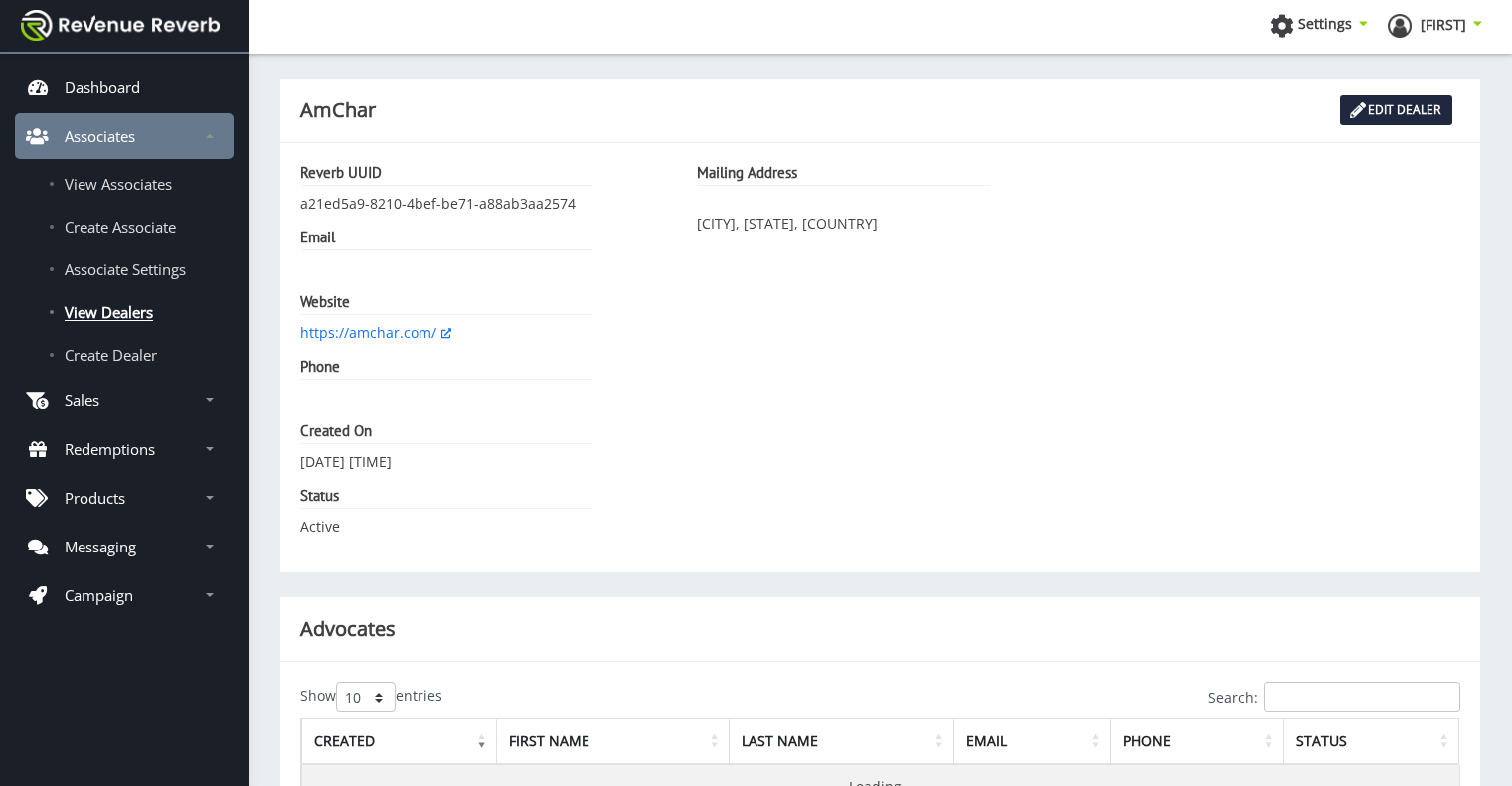 scroll, scrollTop: 0, scrollLeft: 0, axis: both 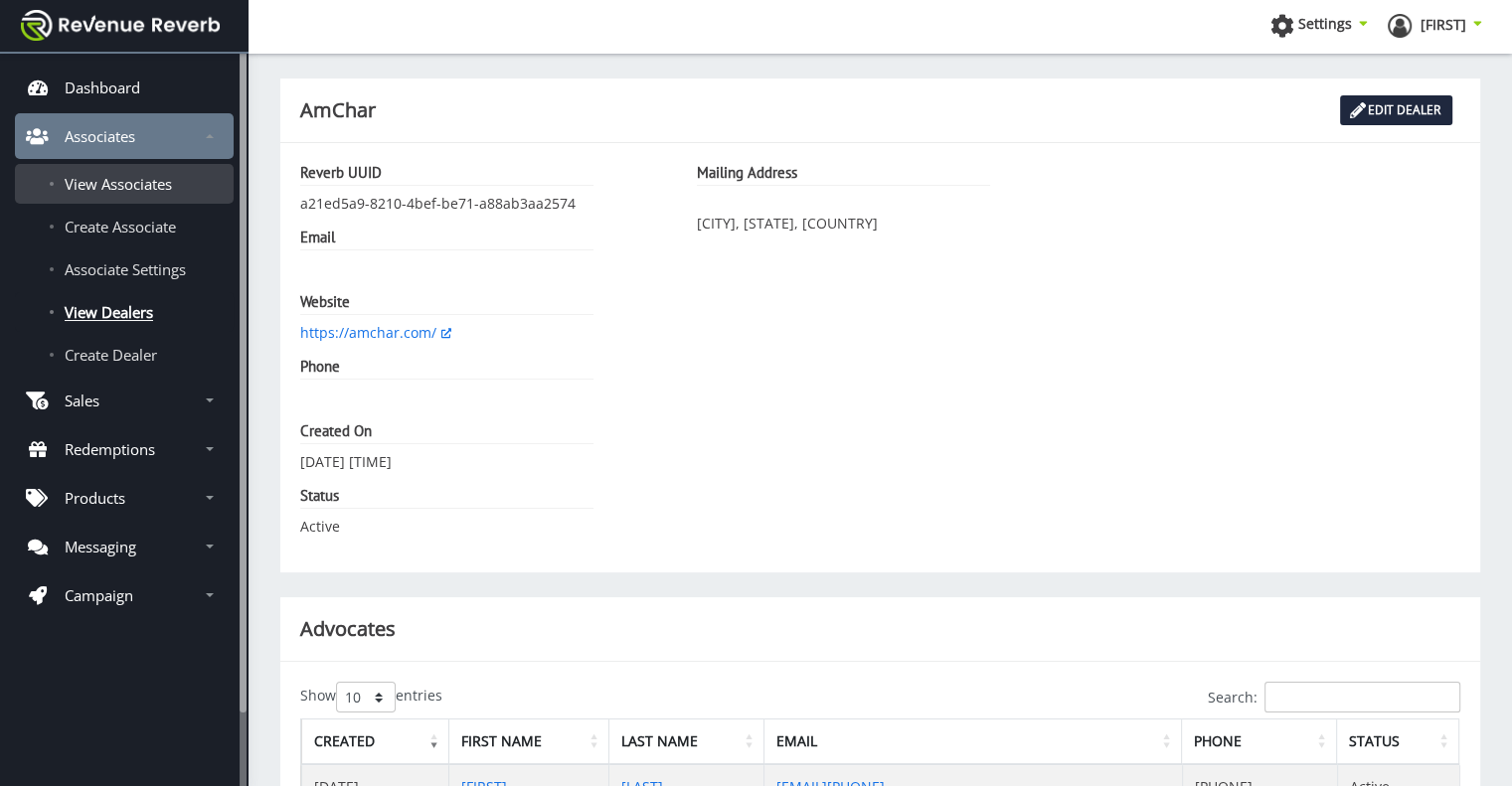 click on "View Associates" at bounding box center [118, 184] 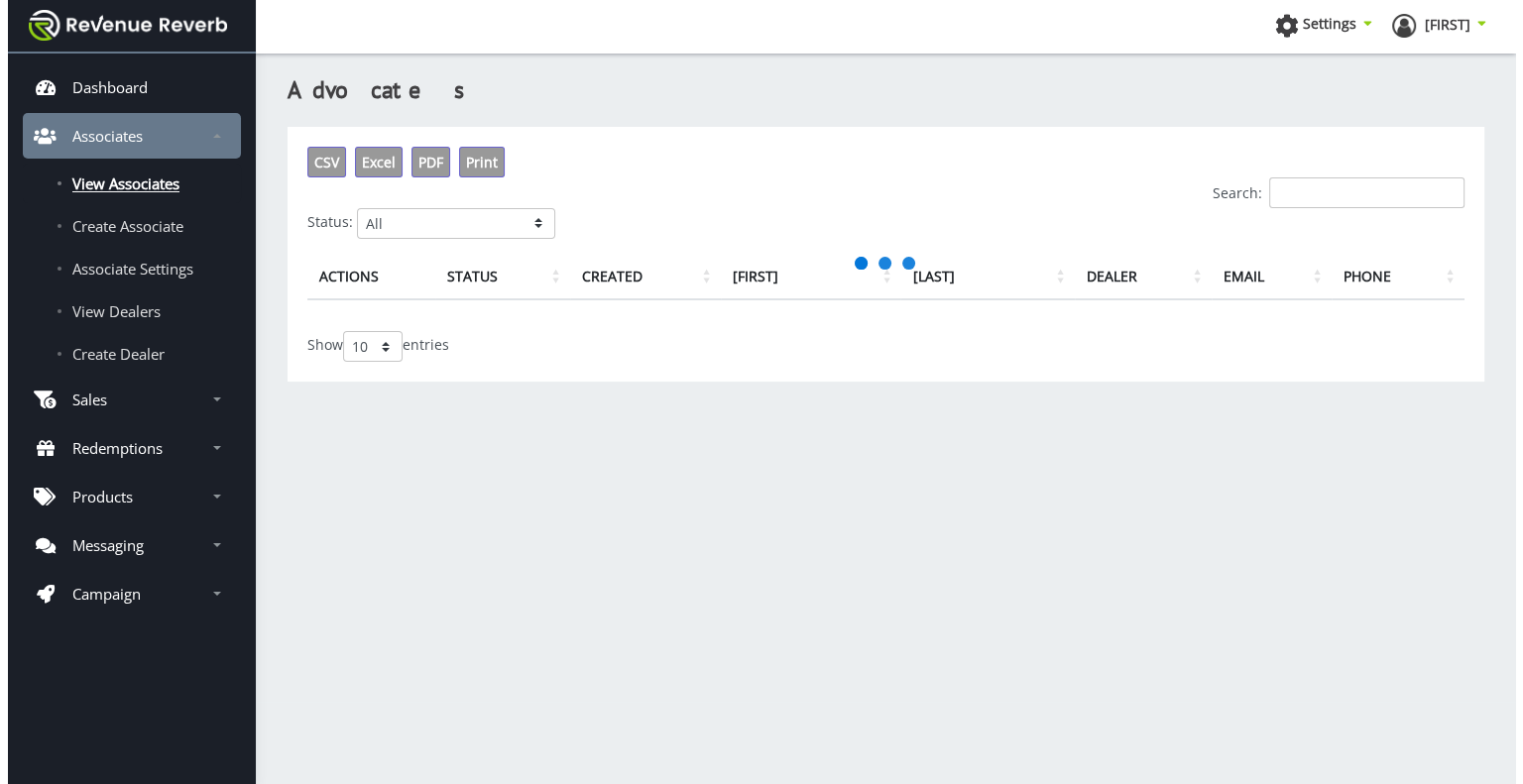 scroll, scrollTop: 0, scrollLeft: 0, axis: both 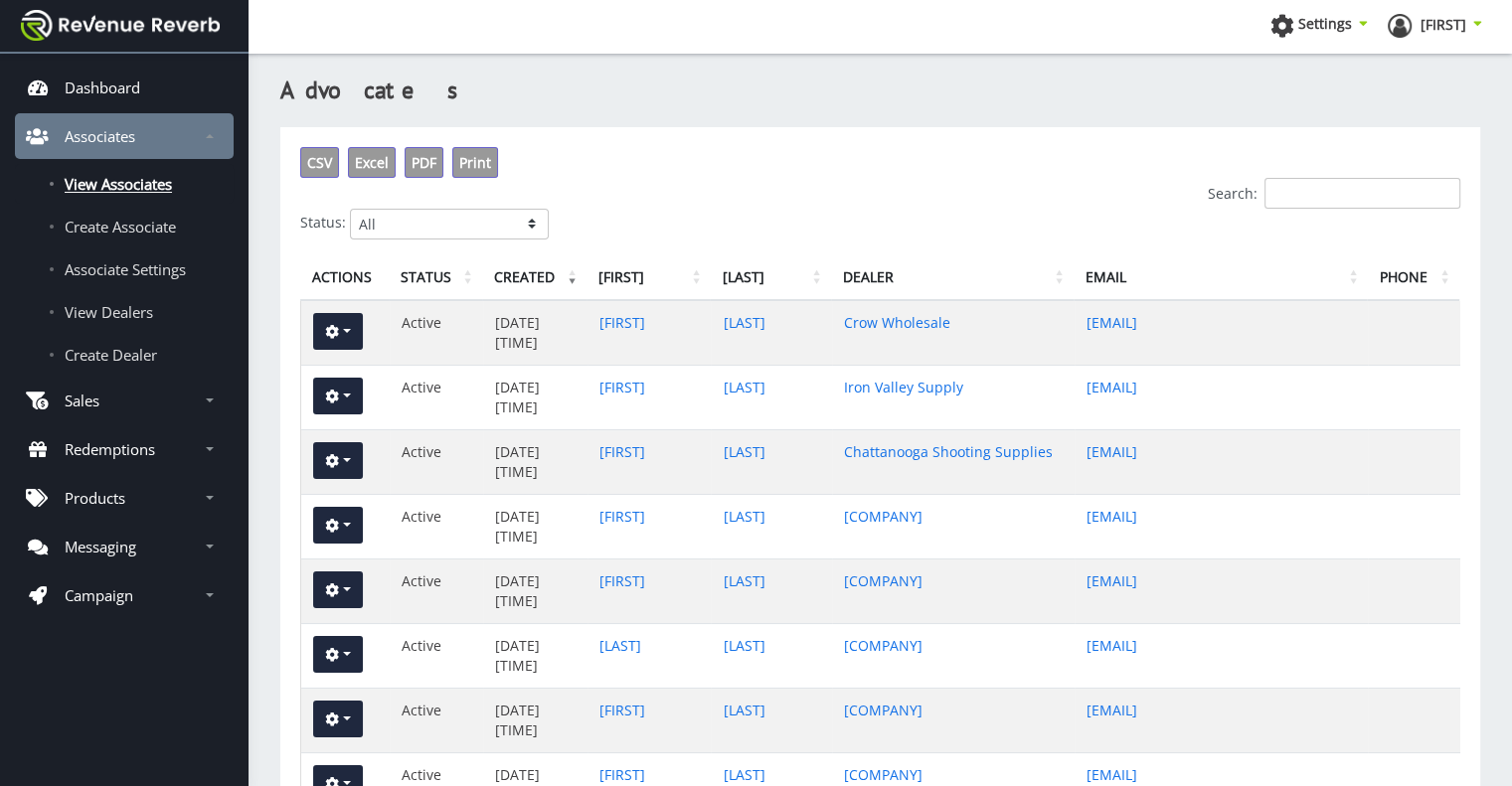 click on "Search:" at bounding box center [1362, 193] 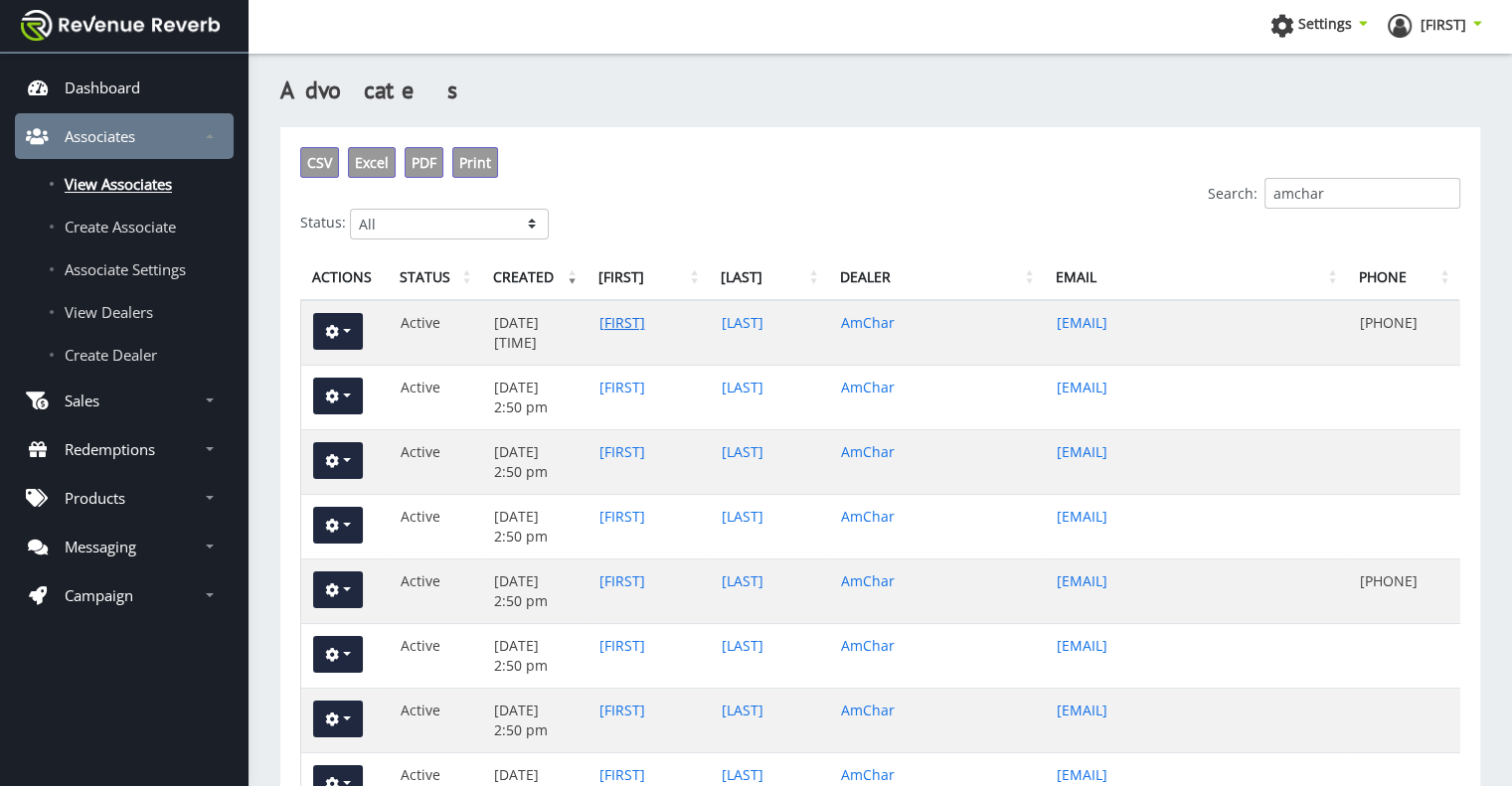 click on "Susan" at bounding box center [622, 322] 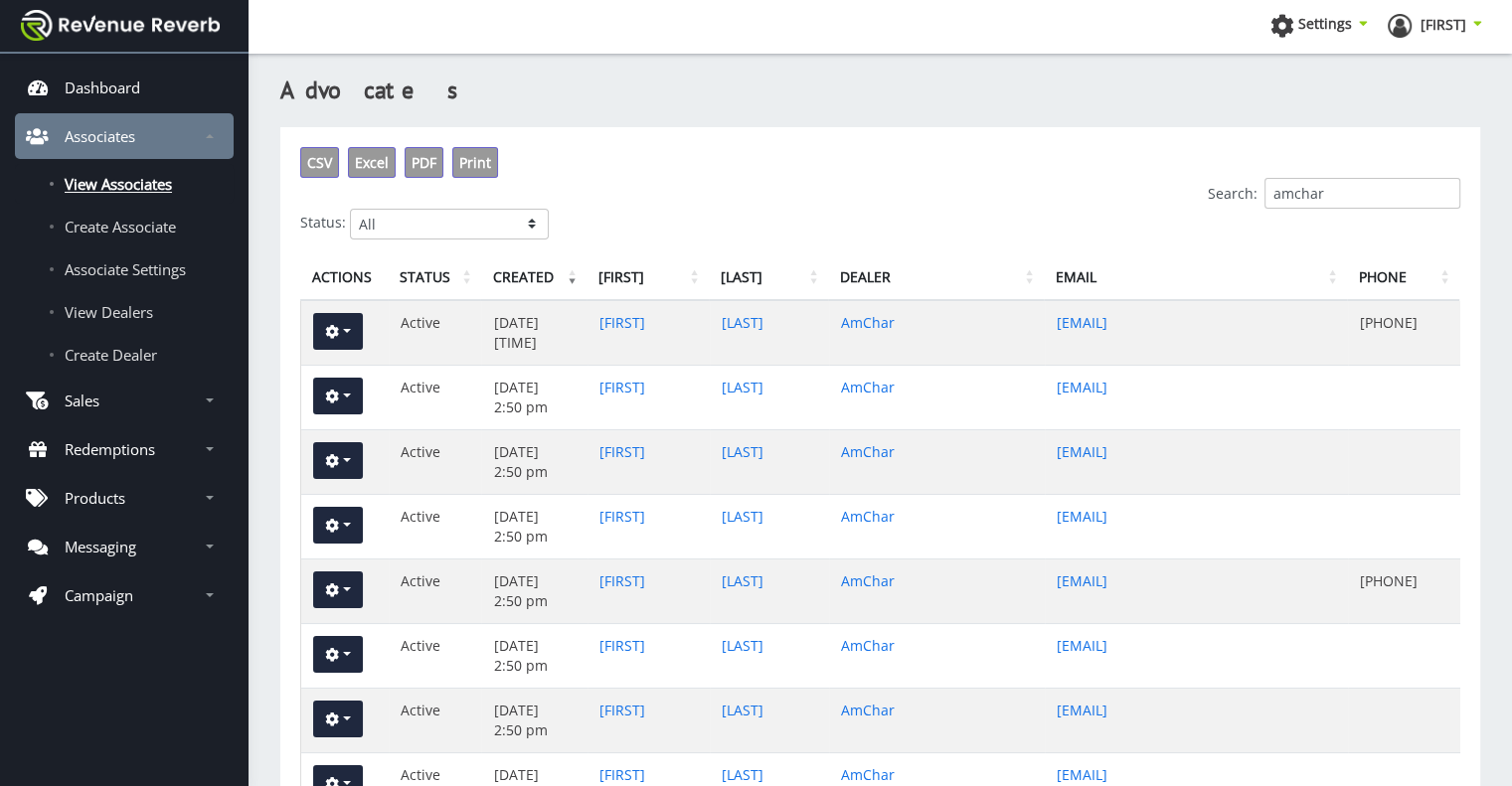 click on "amchar" at bounding box center [1362, 193] 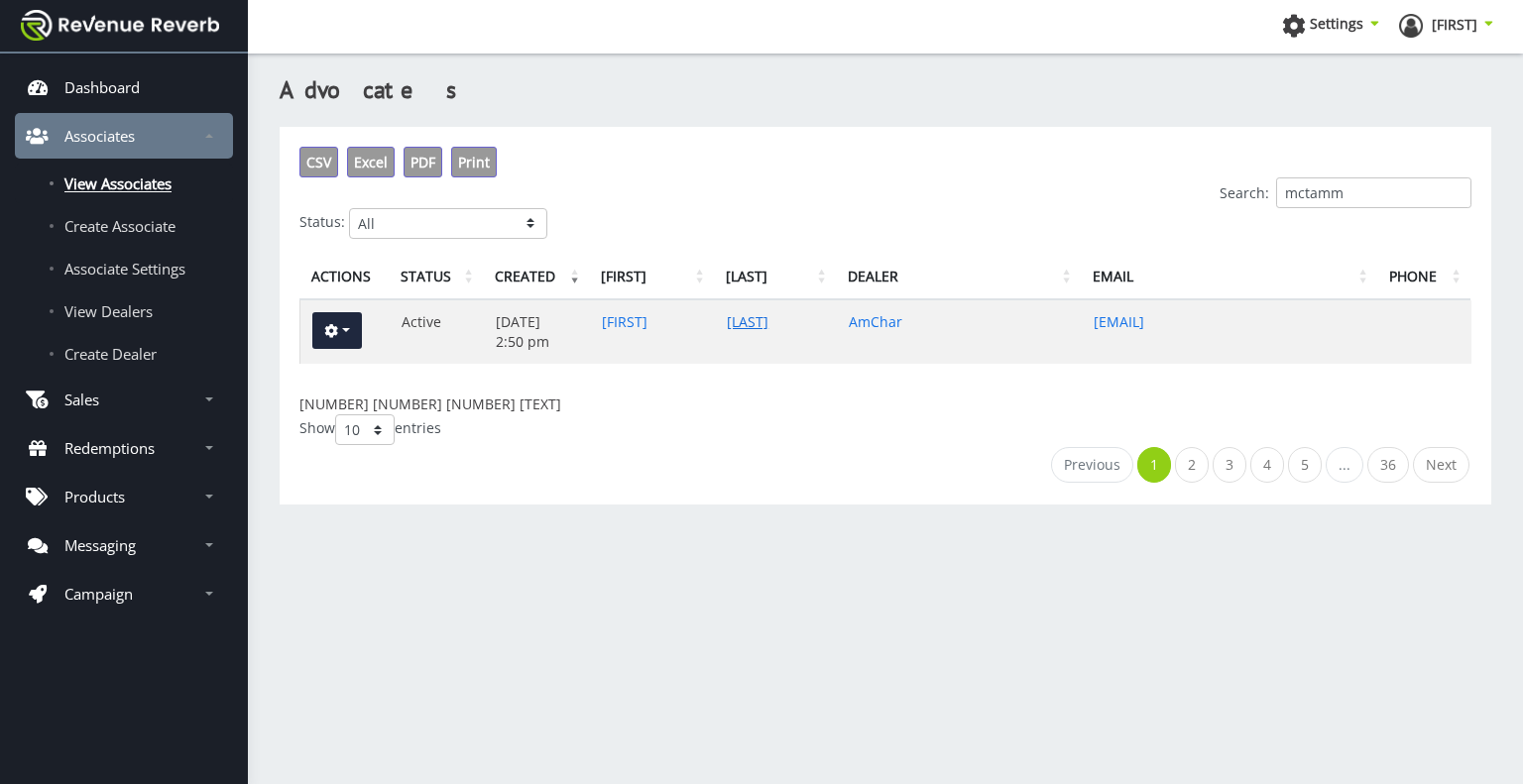 click on "McTammany" at bounding box center [748, 321] 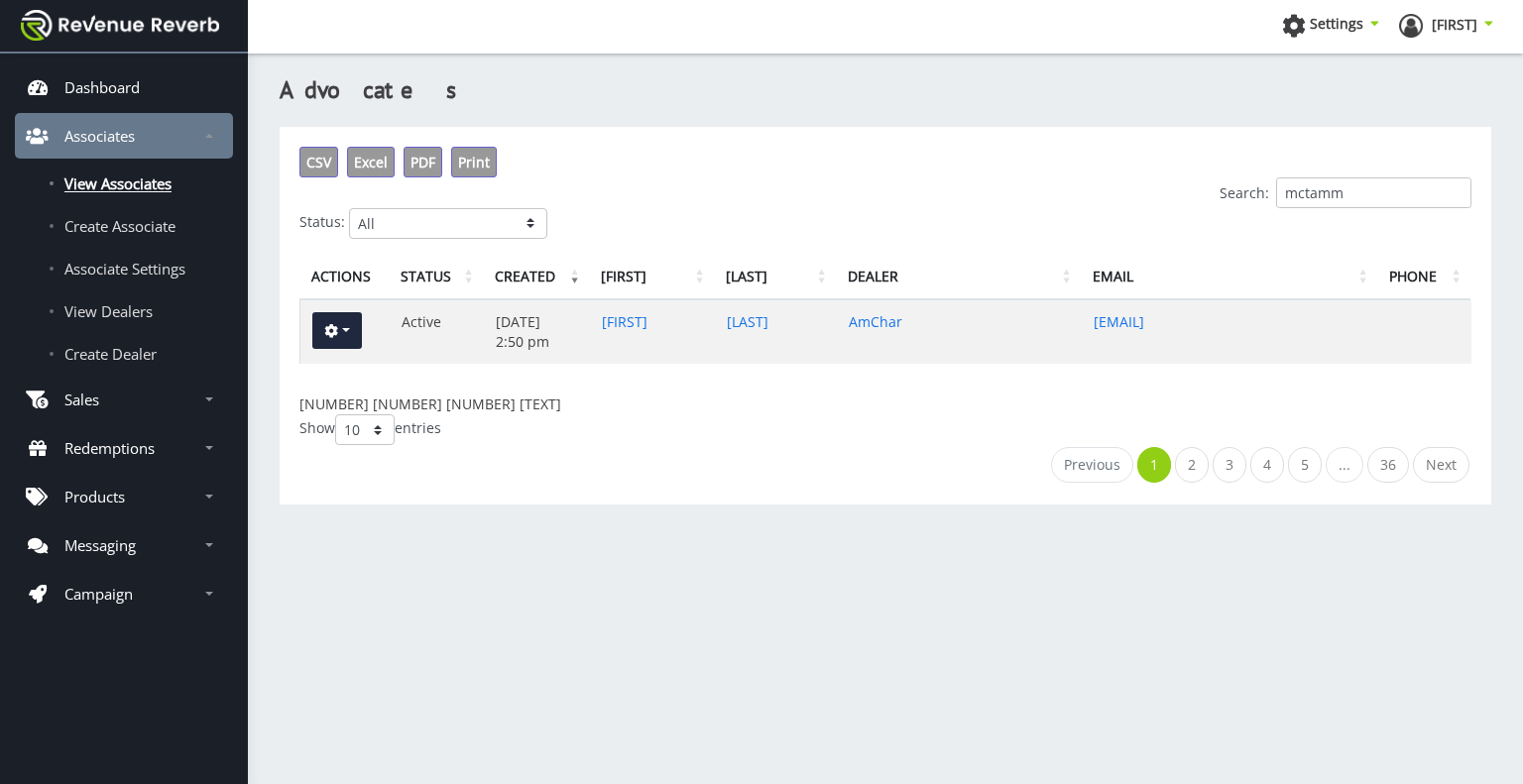 click on "mctamm" at bounding box center (1373, 192) 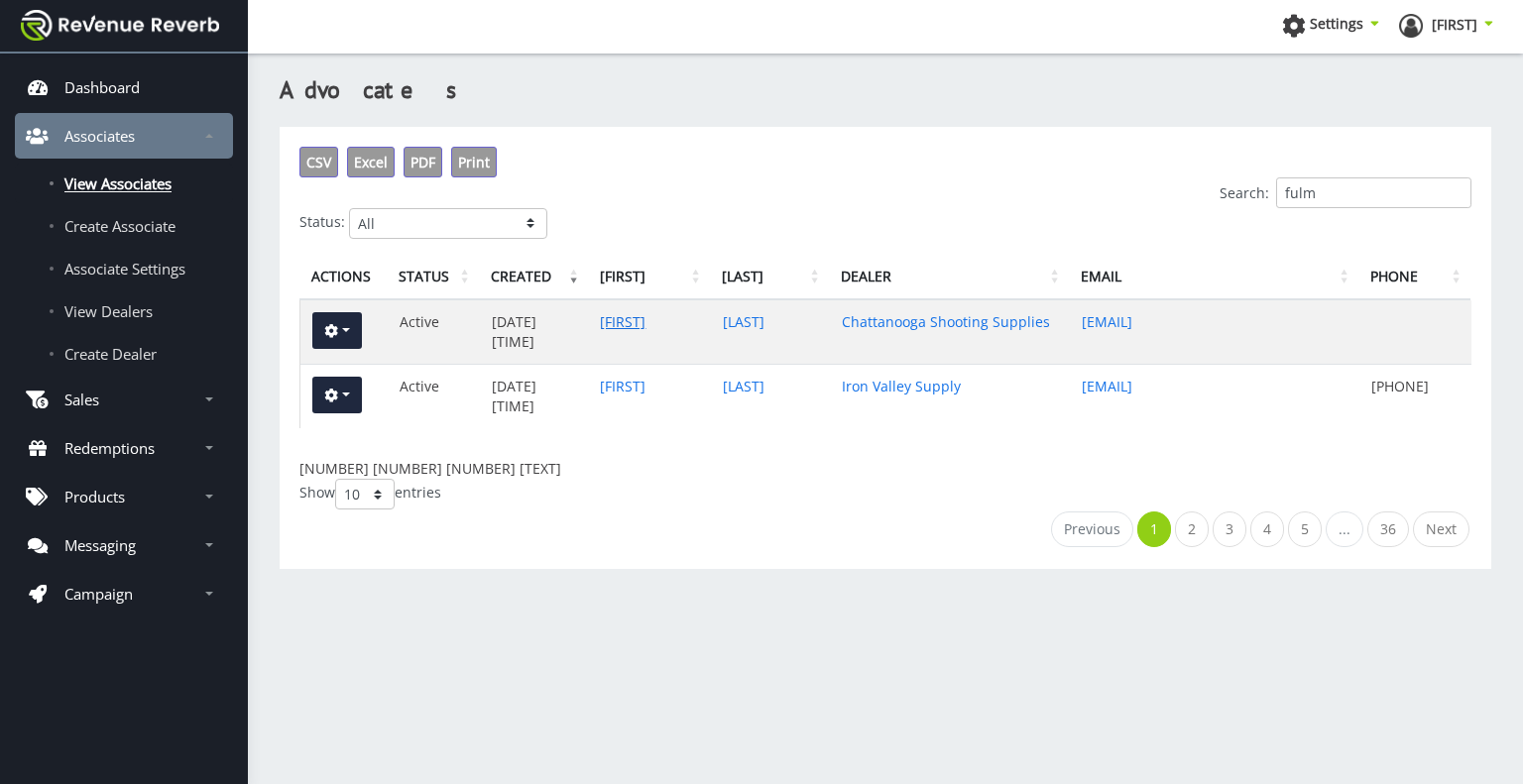 click on "Donna" at bounding box center [623, 321] 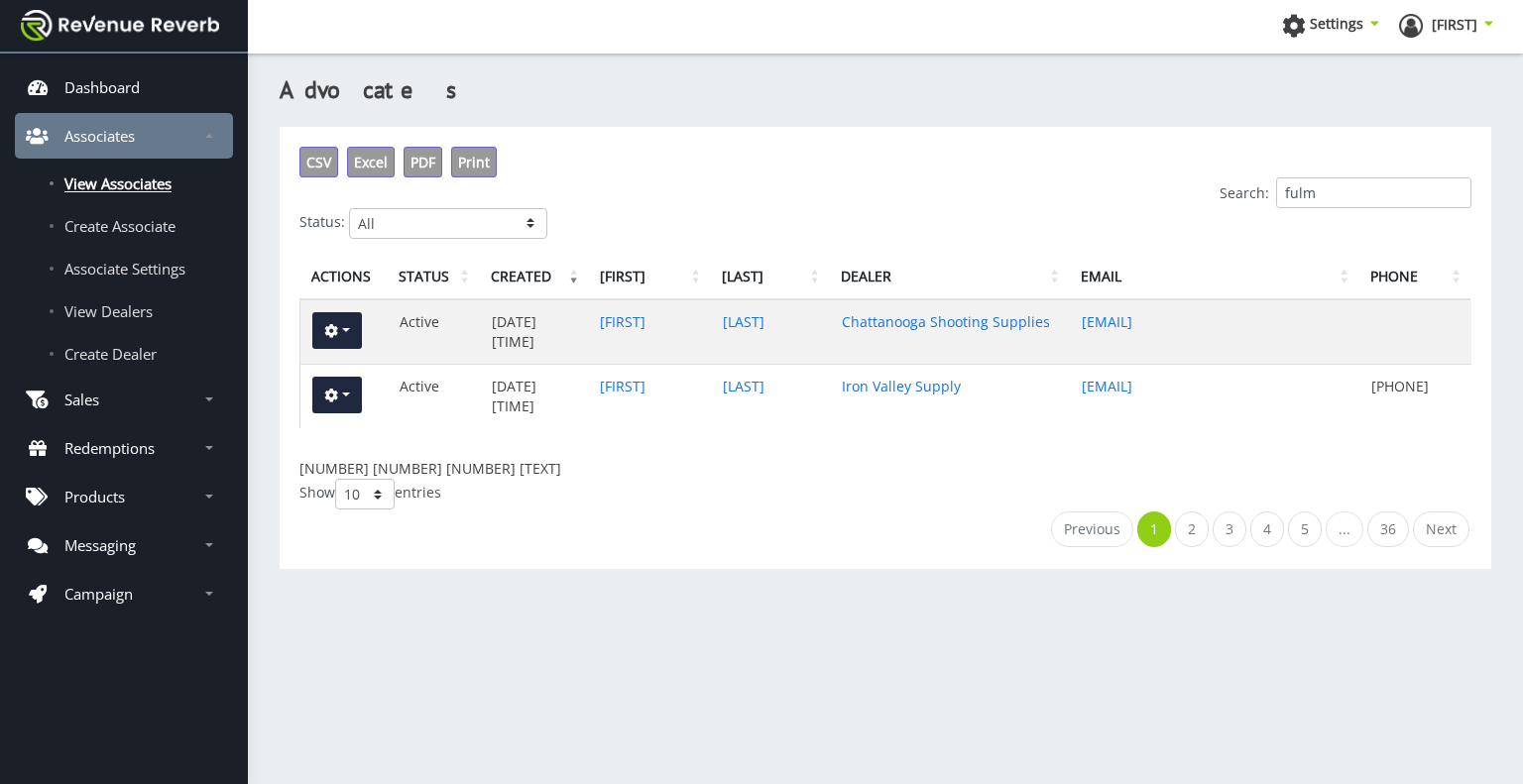 click on "fulm" at bounding box center (1373, 192) 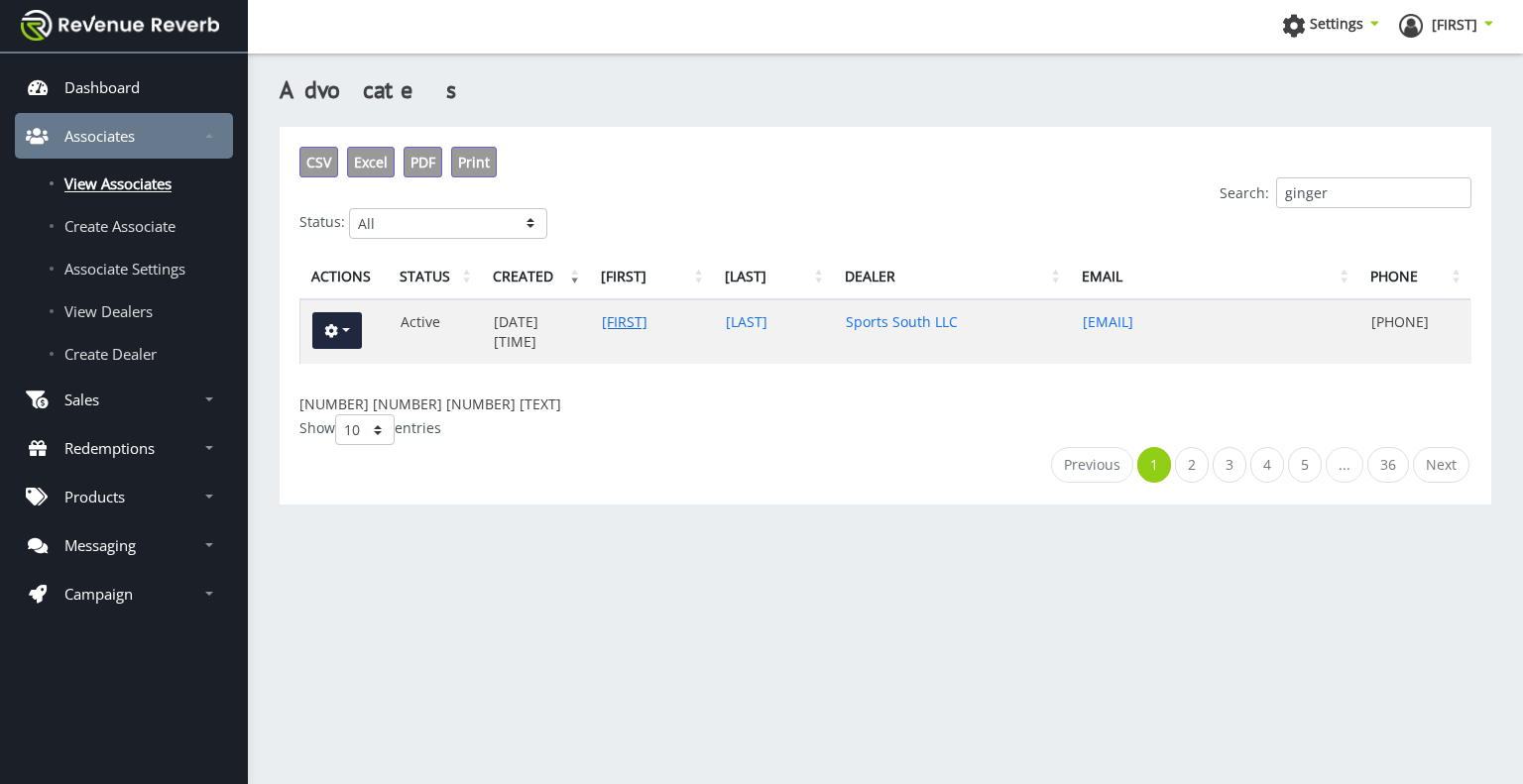 type on "ginger" 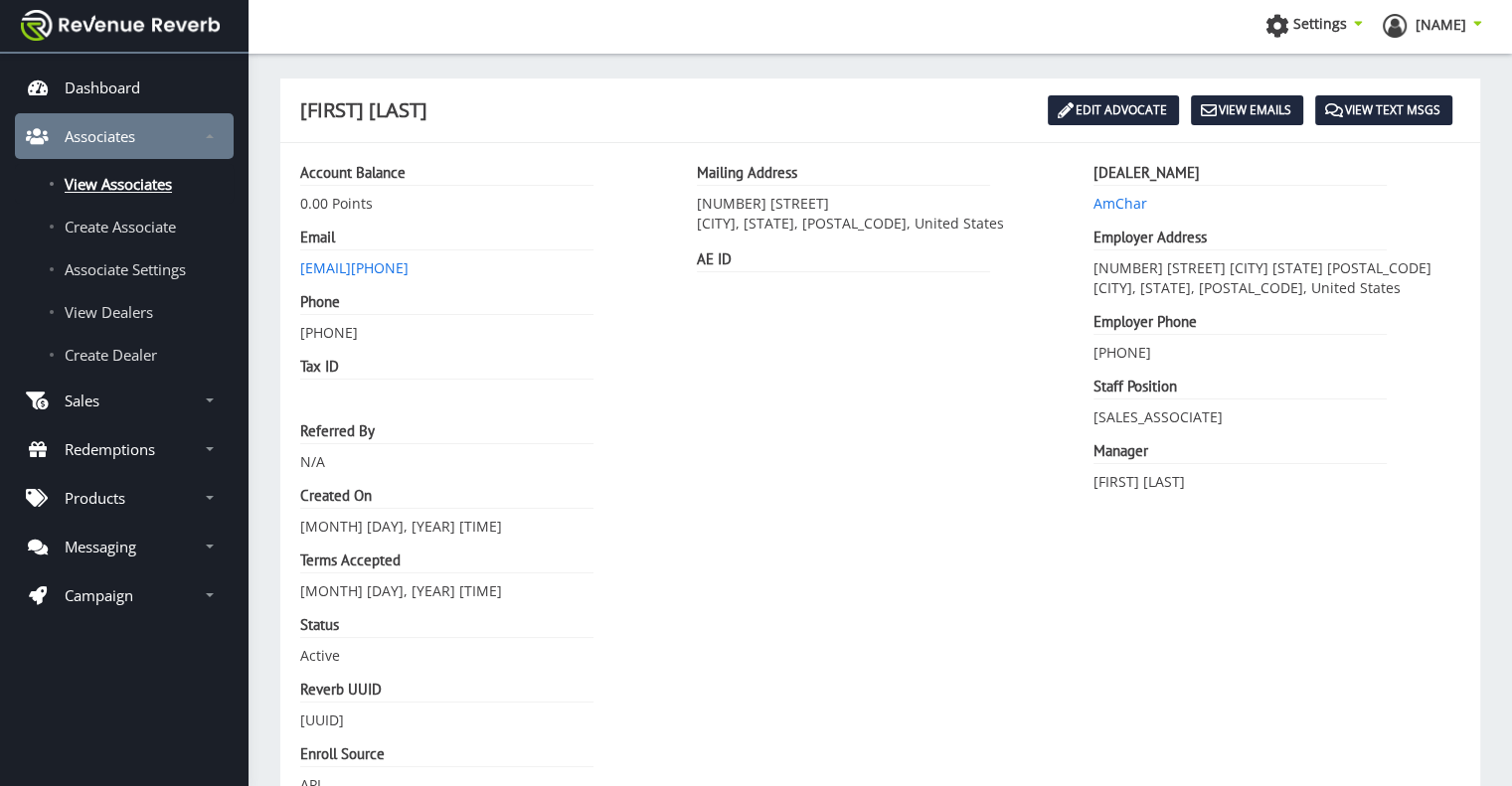 scroll, scrollTop: 0, scrollLeft: 0, axis: both 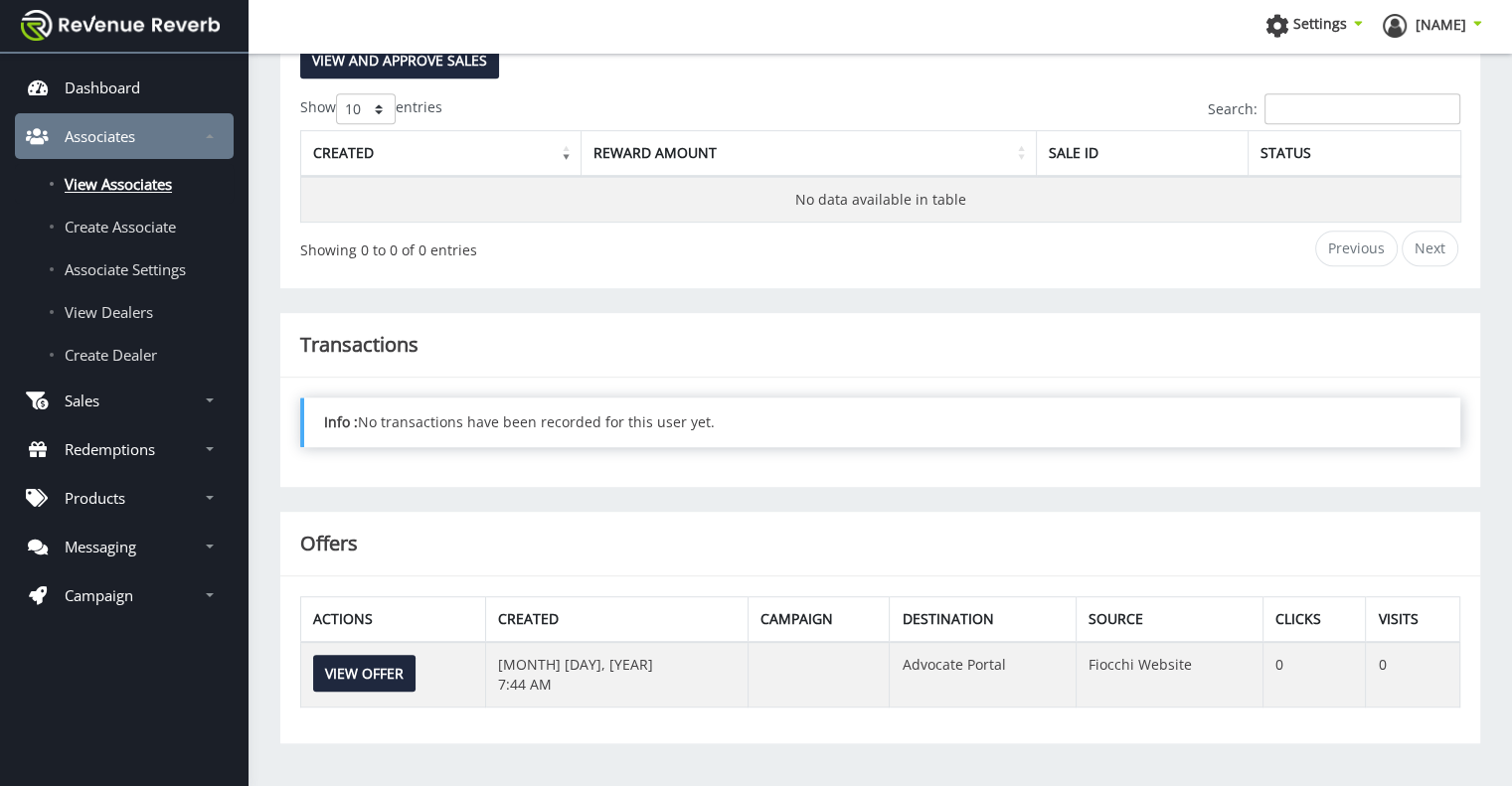 click on "Search:" at bounding box center [1362, 108] 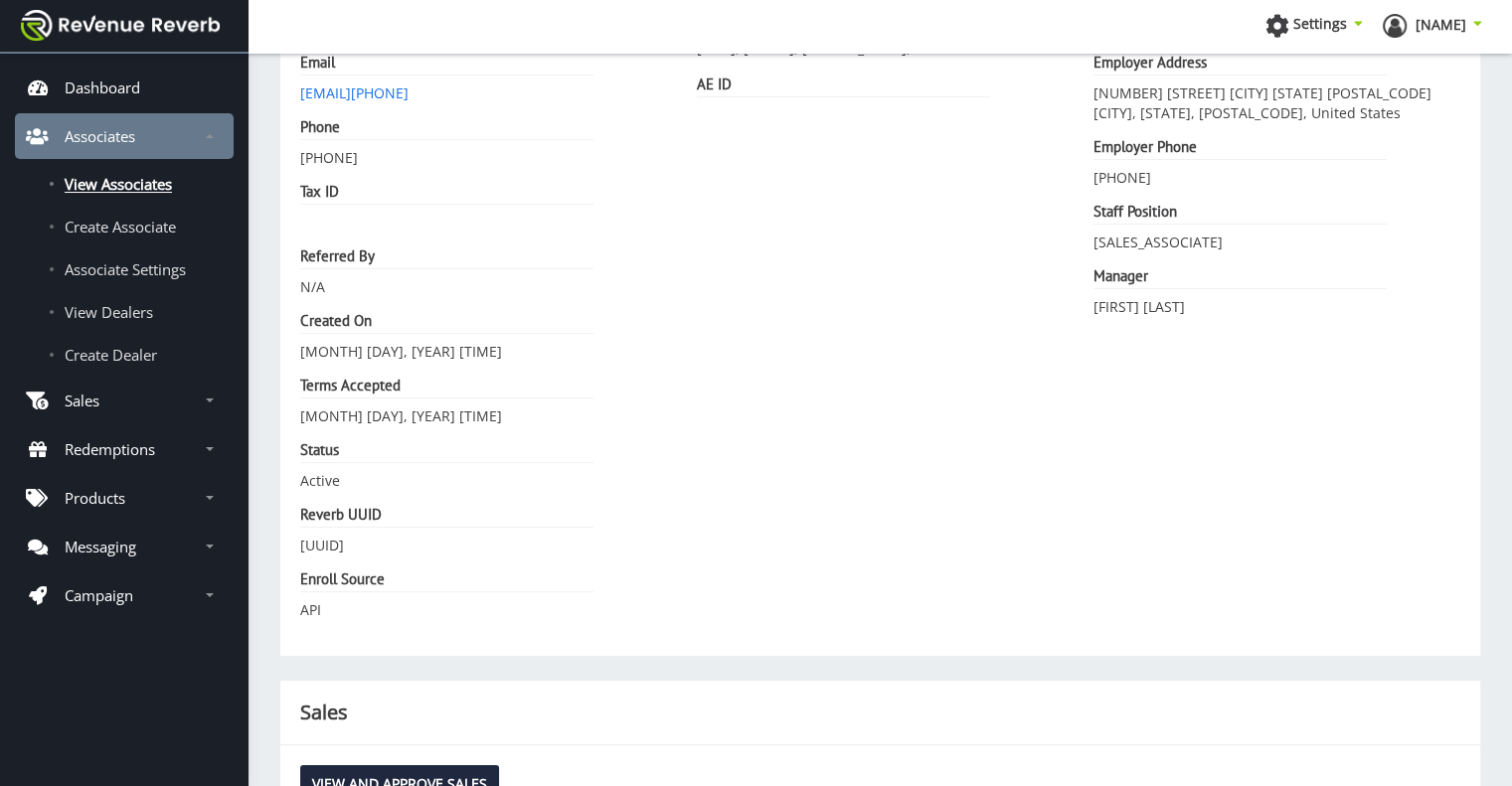 scroll, scrollTop: 0, scrollLeft: 0, axis: both 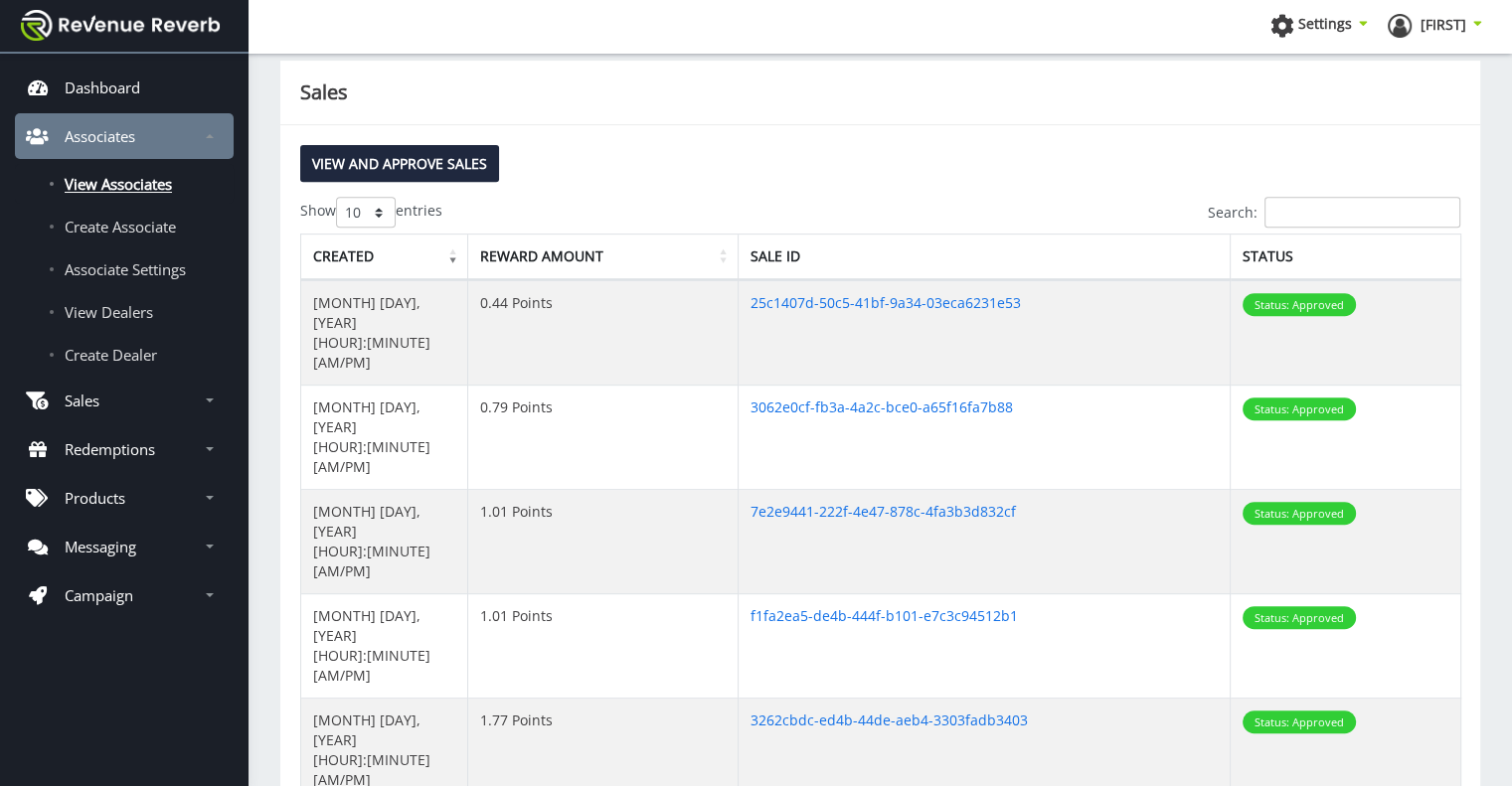 click on "Search:" at bounding box center (1362, 212) 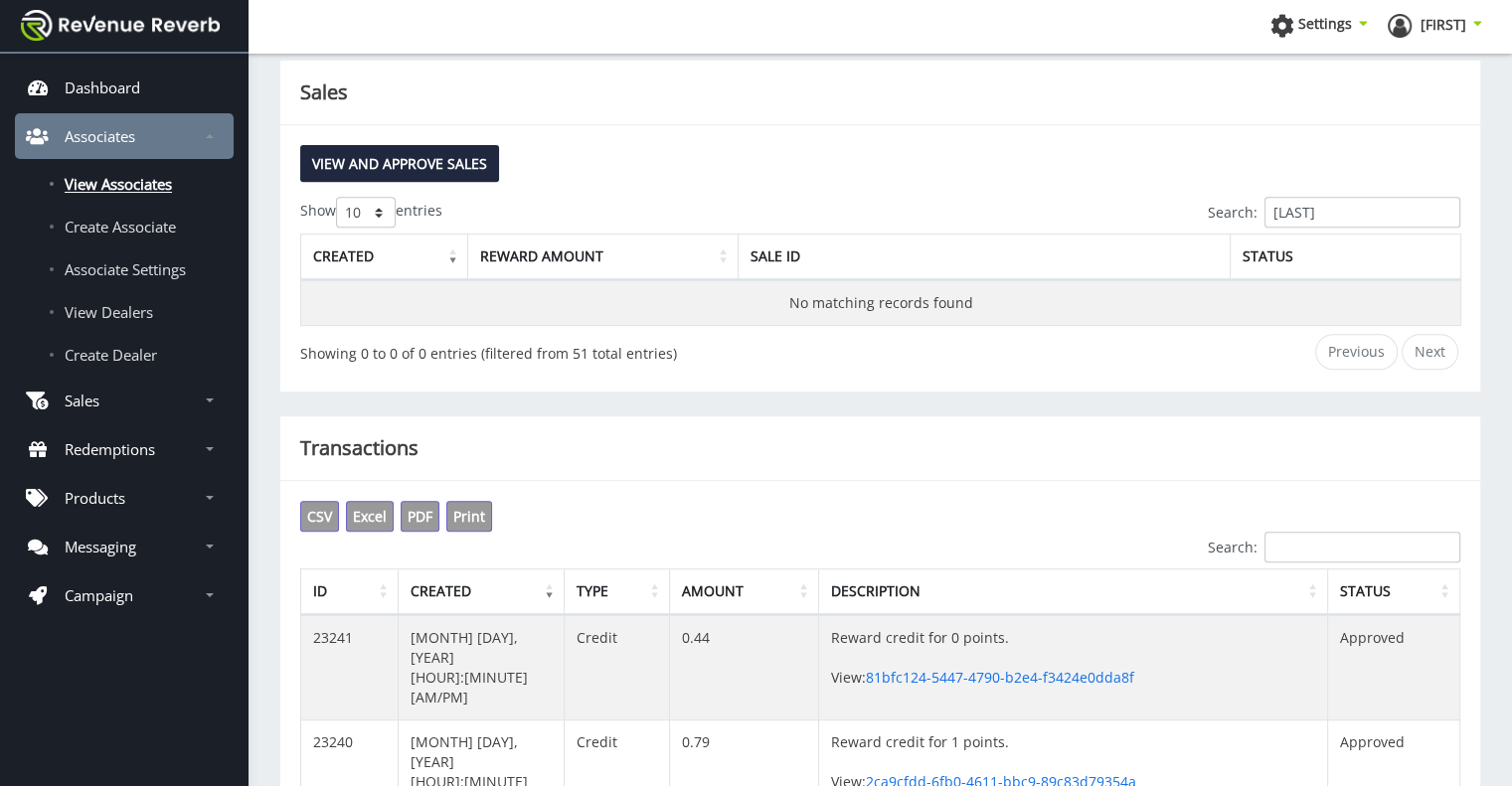 click on "fulmer" at bounding box center [1362, 212] 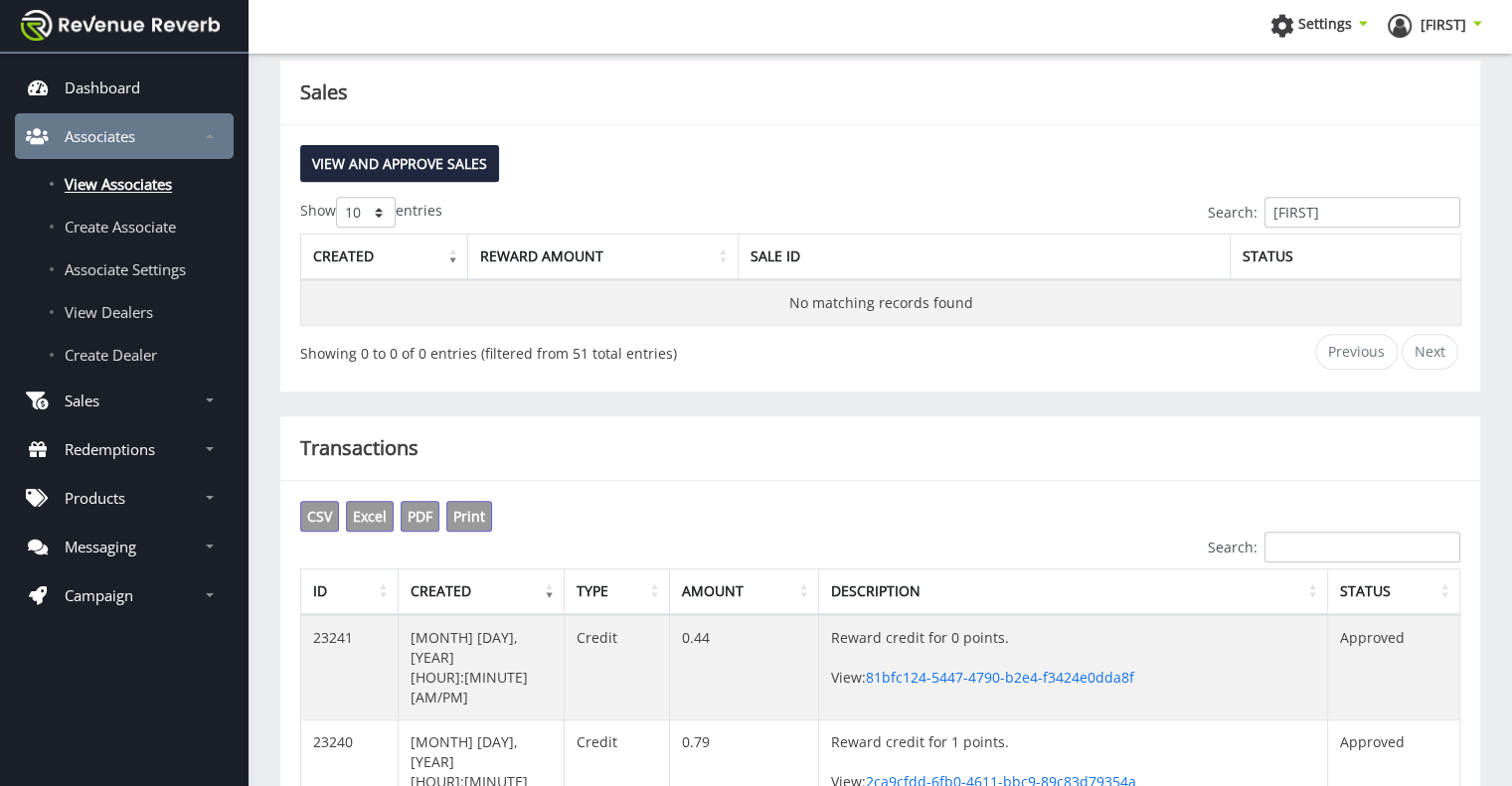type on "donna" 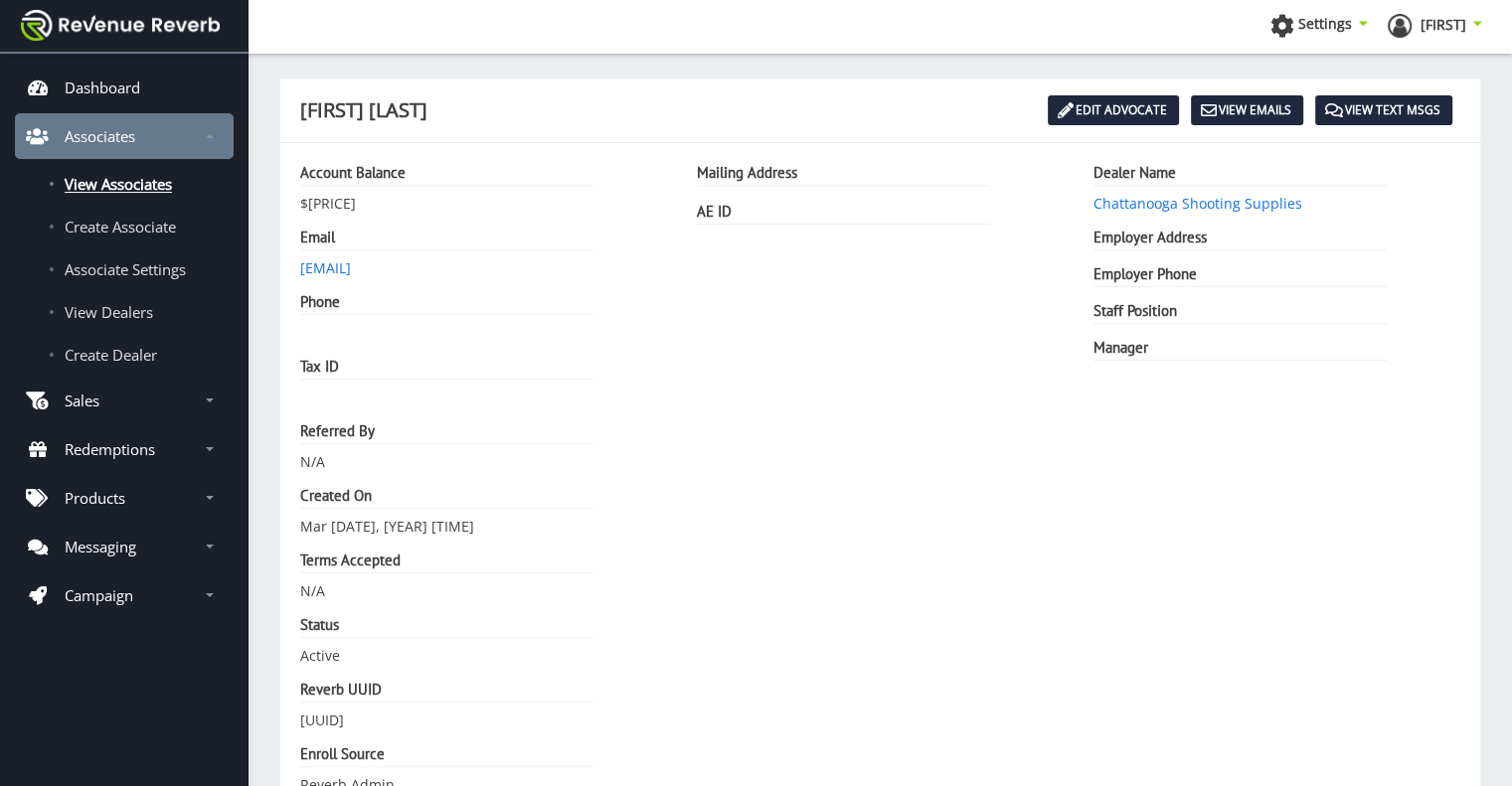 scroll, scrollTop: 0, scrollLeft: 0, axis: both 